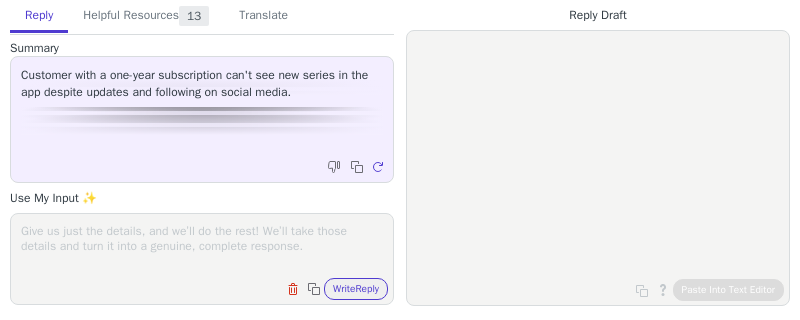 scroll, scrollTop: 0, scrollLeft: 0, axis: both 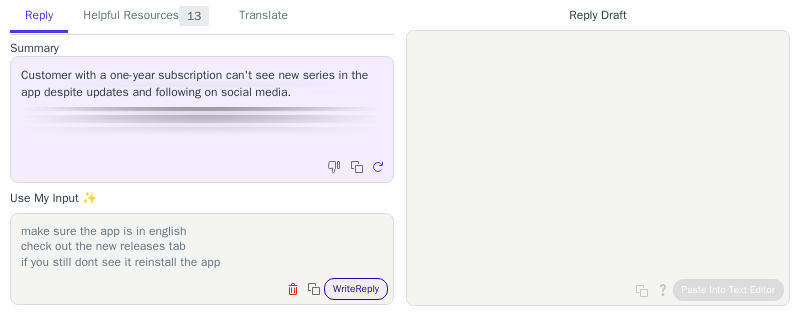 type on "make sure the app is in english
check out the new releases tab
if you still dont see it reinstall the app" 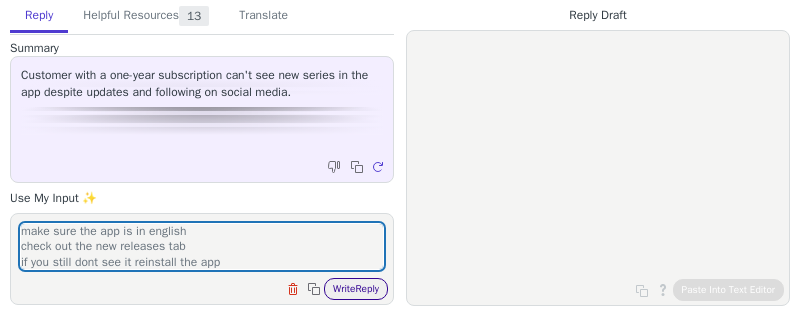 click on "Write  Reply" at bounding box center [356, 289] 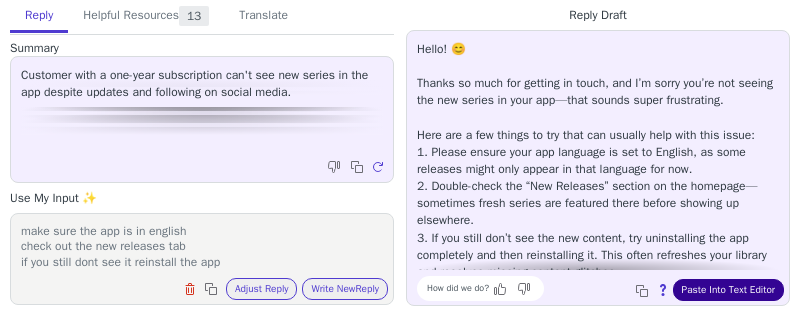 click on "Paste Into Text Editor" at bounding box center (728, 290) 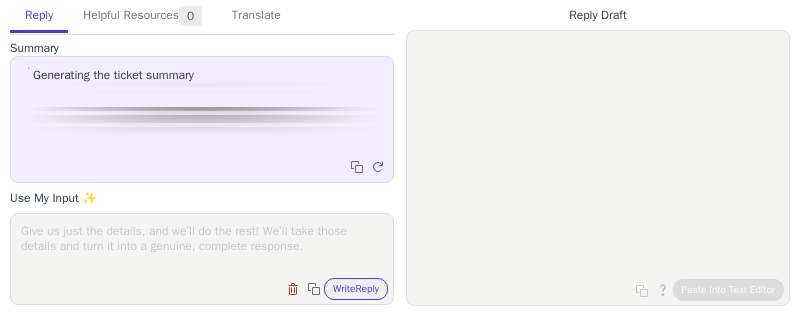 scroll, scrollTop: 0, scrollLeft: 0, axis: both 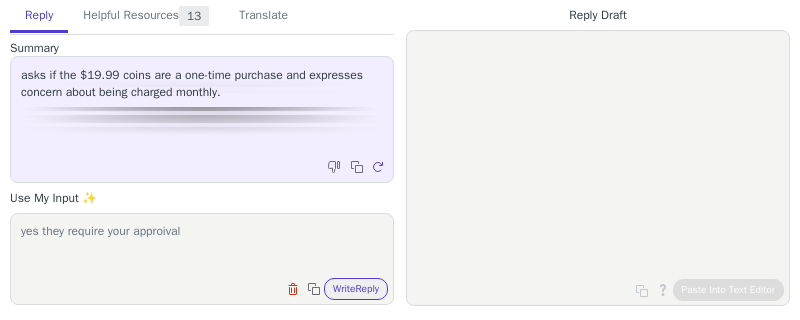type on "yes they require your approival" 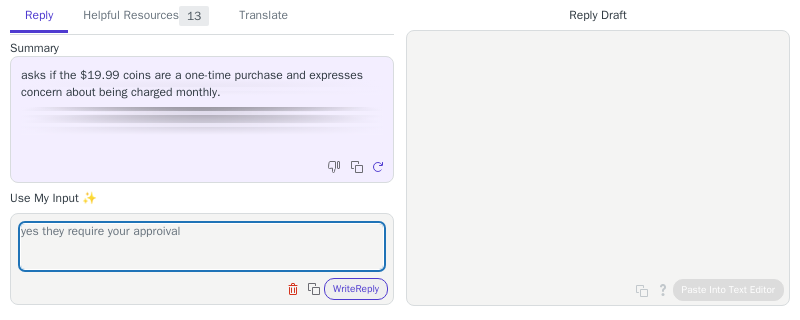 click on "yes they require your approival Clear field Copy to clipboard Write  Reply" at bounding box center (202, 259) 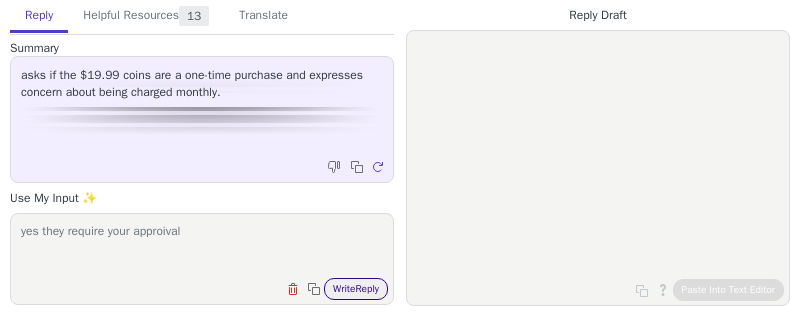click on "Write  Reply" at bounding box center [356, 289] 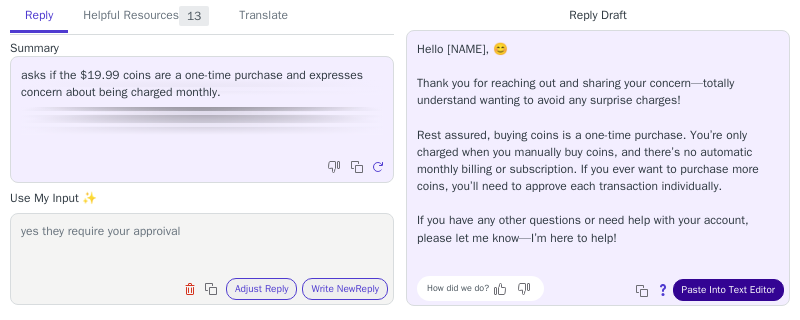 click on "Paste Into Text Editor" at bounding box center (728, 290) 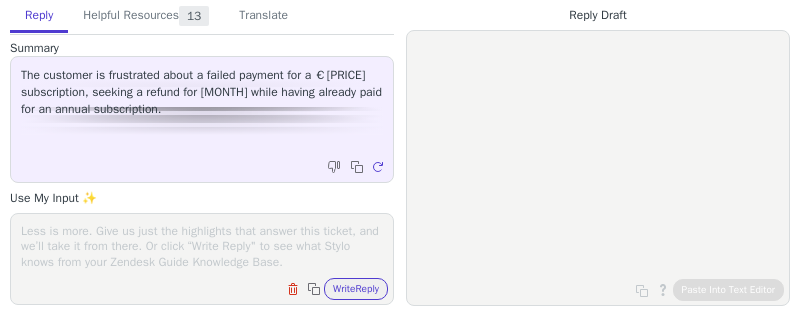 scroll, scrollTop: 0, scrollLeft: 0, axis: both 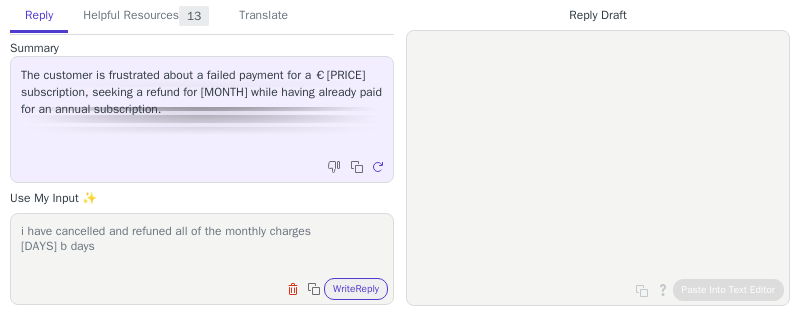 click on "i have cancelled and refuned all of the monthly charges
3-5 b days" at bounding box center [202, 246] 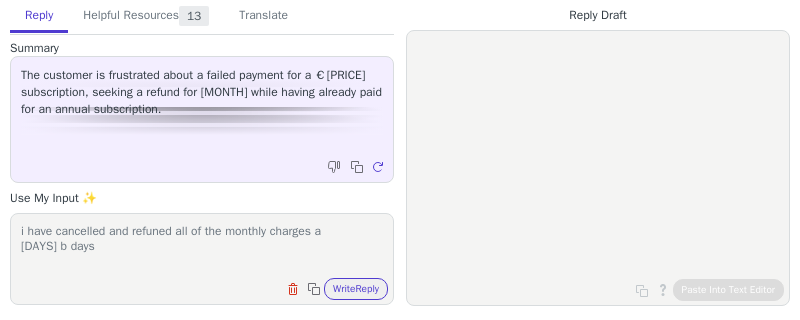 scroll, scrollTop: 0, scrollLeft: 0, axis: both 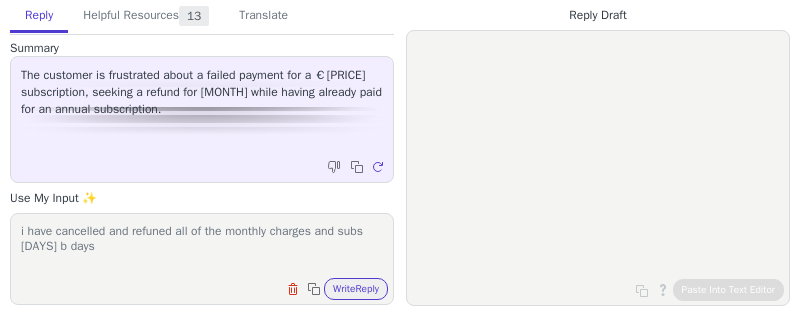 click on "i have cancelled and refuned all of the monthly charges and subs
3-5 b days" at bounding box center [202, 246] 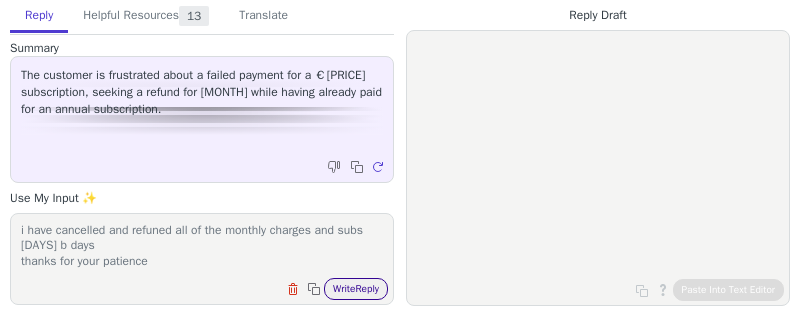 type on "i have cancelled and refuned all of the monthly charges and subs
3-5 b days
thanks for your patience" 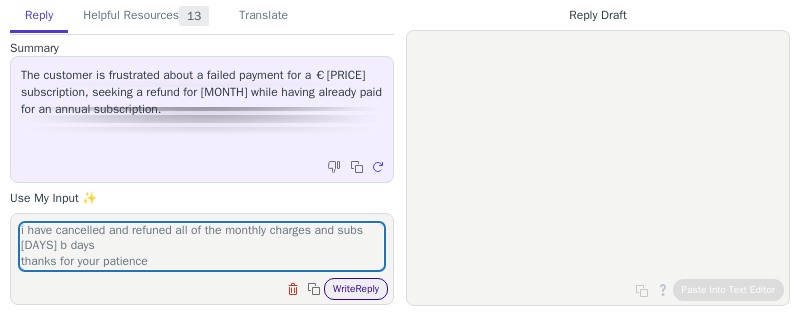 click on "Write  Reply" at bounding box center (356, 289) 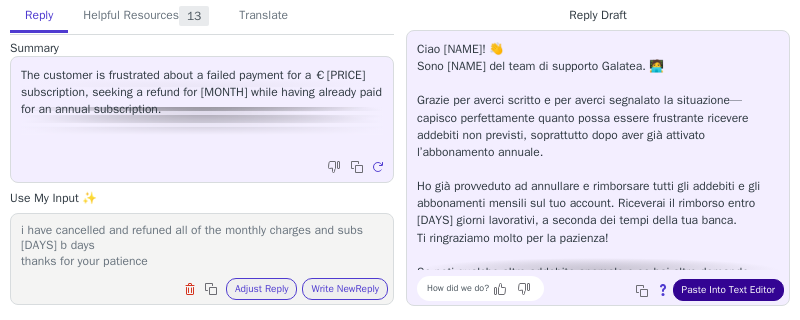 click on "Paste Into Text Editor" at bounding box center (728, 290) 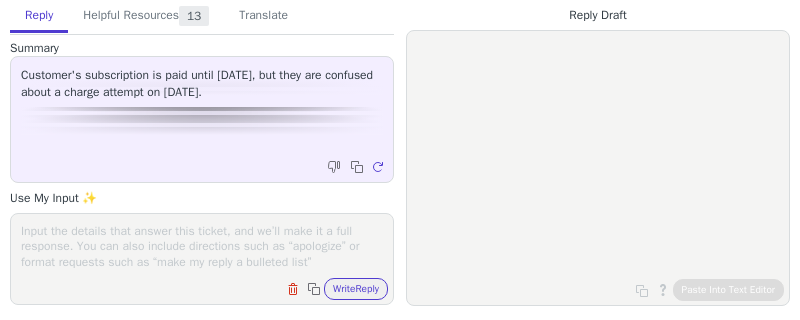 scroll, scrollTop: 0, scrollLeft: 0, axis: both 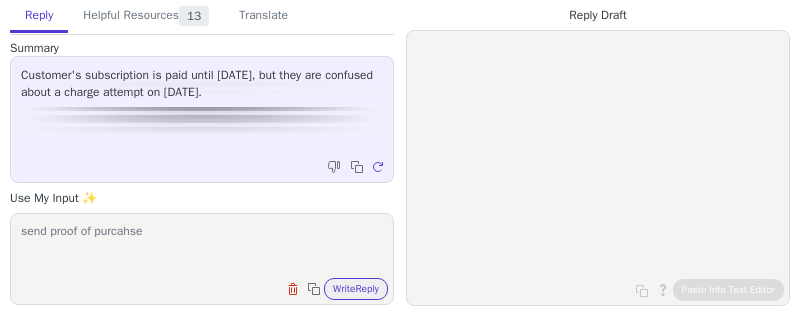 click on "send proof of purcahse" at bounding box center [202, 246] 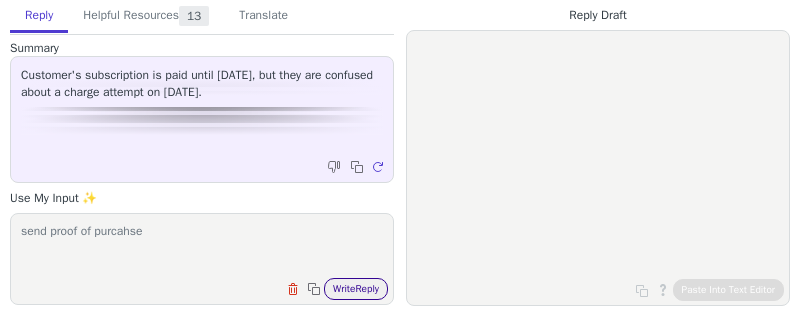 click on "Write  Reply" at bounding box center (356, 289) 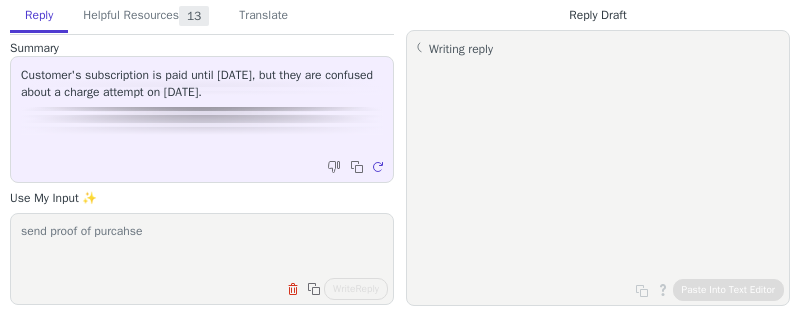click on "send proof of purcahse" at bounding box center (202, 246) 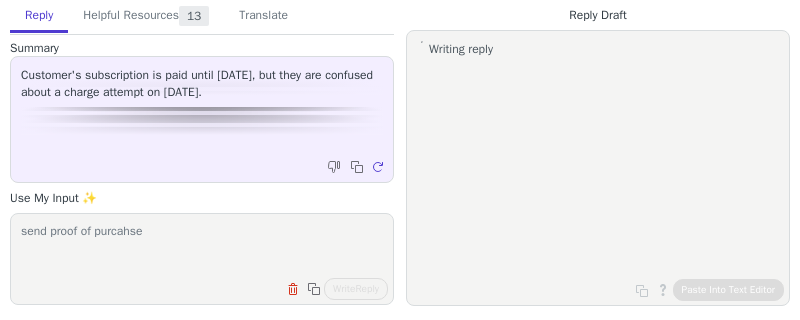click on "send proof of purcahse" at bounding box center (202, 246) 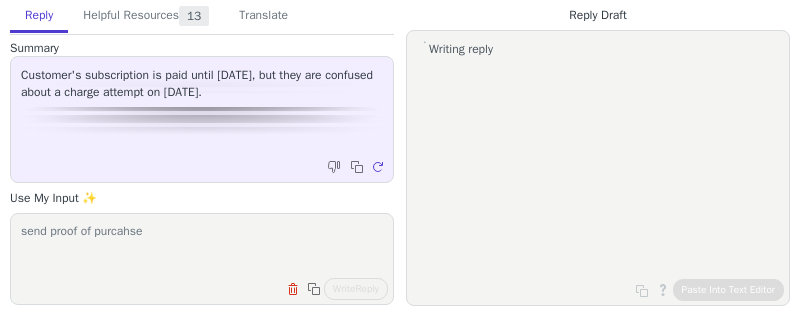 click on "send proof of purcahse" at bounding box center (202, 246) 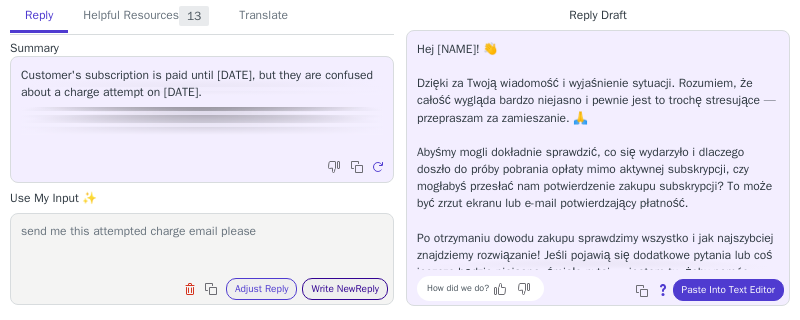 type on "send me this attempted charge email please" 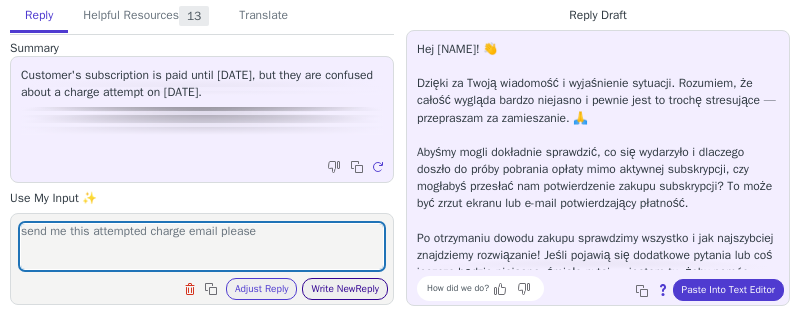 click on "Write New  Reply" at bounding box center (345, 289) 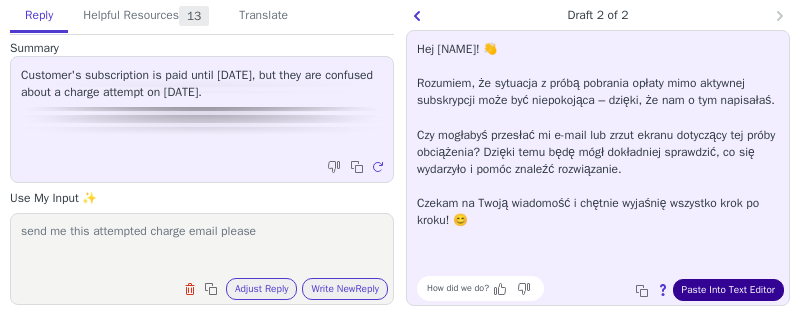 click on "Paste Into Text Editor" at bounding box center (728, 290) 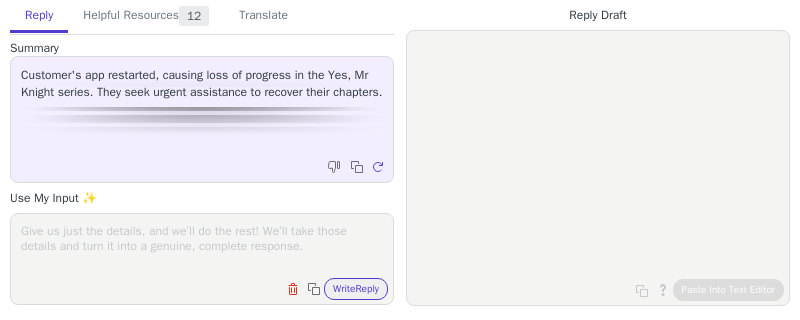 scroll, scrollTop: 0, scrollLeft: 0, axis: both 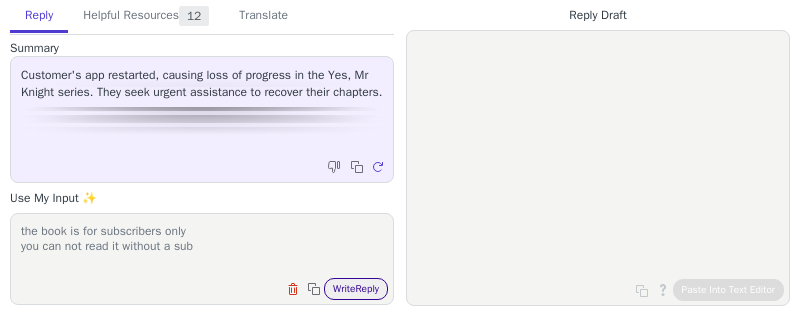 type on "the book is for subscribers only
you can not read it without a sub" 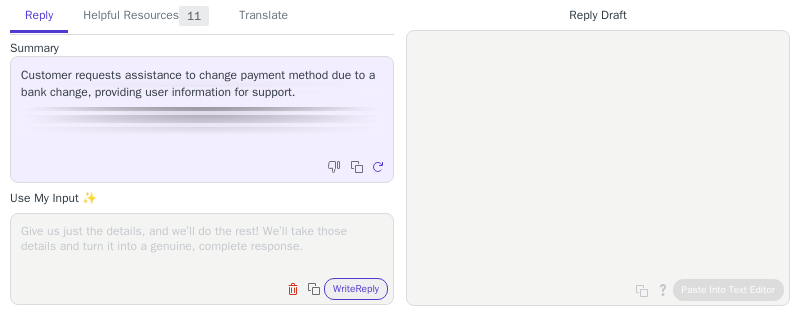 scroll, scrollTop: 0, scrollLeft: 0, axis: both 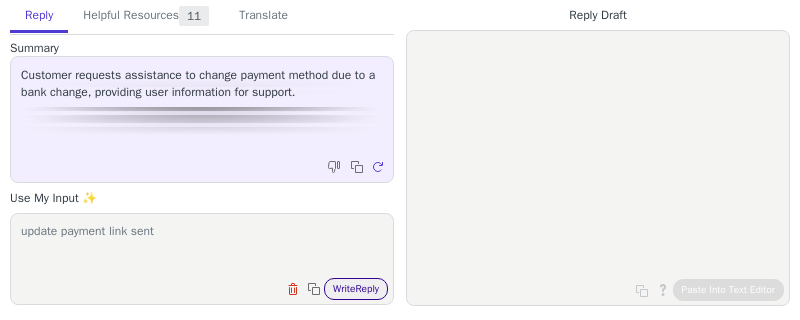type on "update payment link sent" 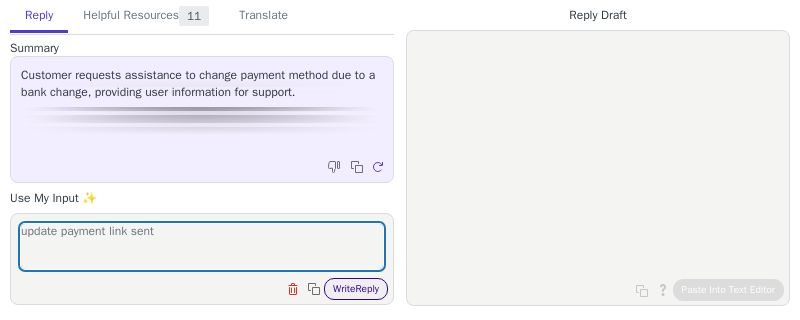 click on "Write  Reply" at bounding box center [356, 289] 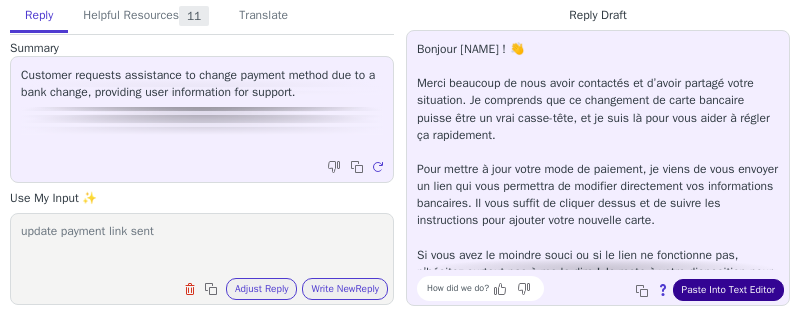 click on "Paste Into Text Editor" at bounding box center [728, 290] 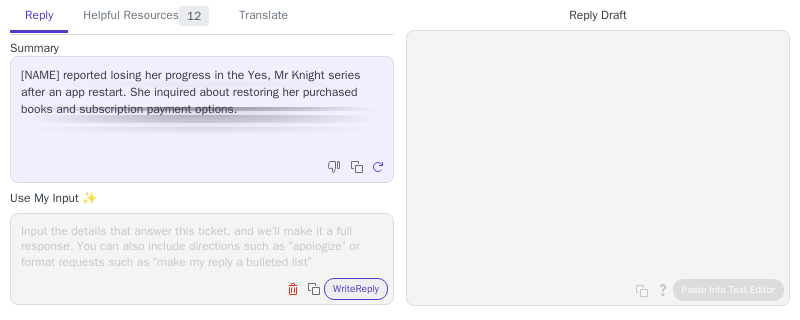 scroll, scrollTop: 0, scrollLeft: 0, axis: both 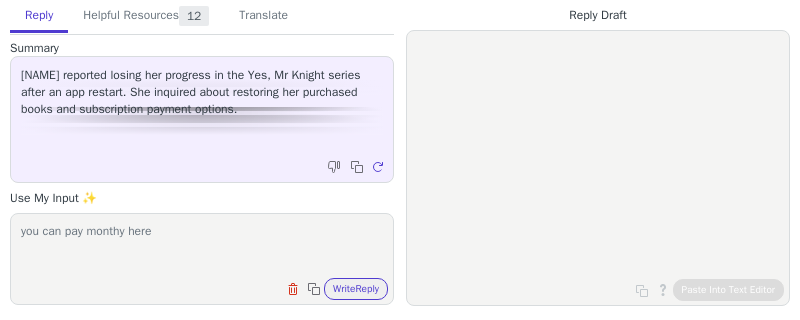 paste on "https://galatea.com/en/p/subscription" 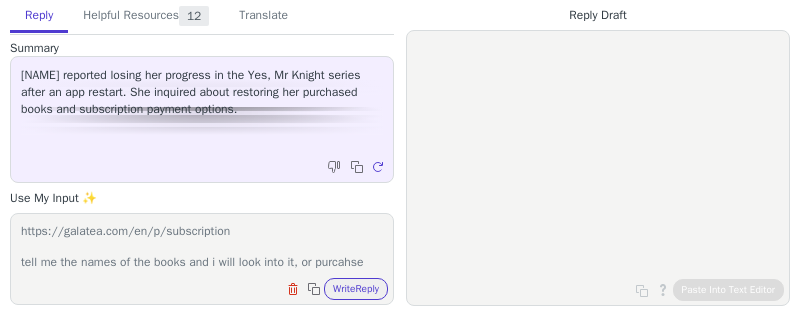 scroll, scrollTop: 46, scrollLeft: 0, axis: vertical 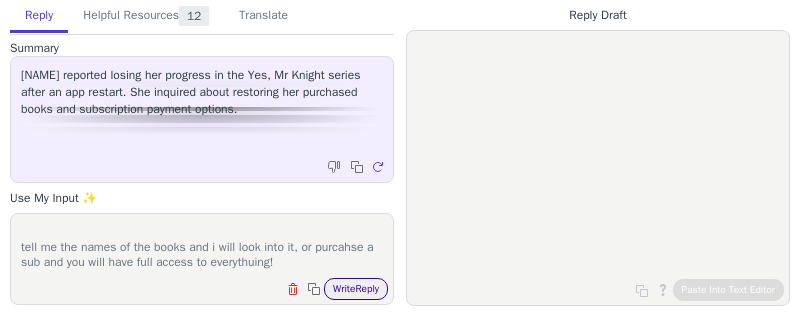 type on "you can pay monthy here
https://galatea.com/en/p/subscription
tell me the names of the books and i will look into it, or purcahse a sub and you will have full access to everythuing!" 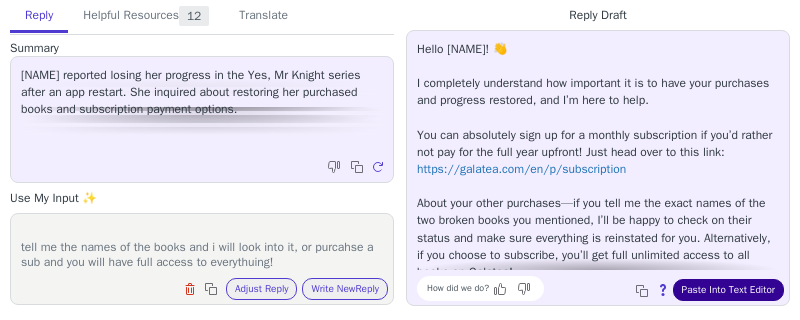 click on "Paste Into Text Editor" at bounding box center (728, 290) 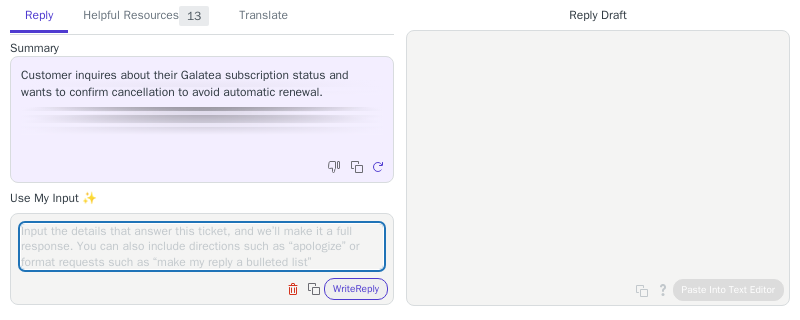 scroll, scrollTop: 0, scrollLeft: 0, axis: both 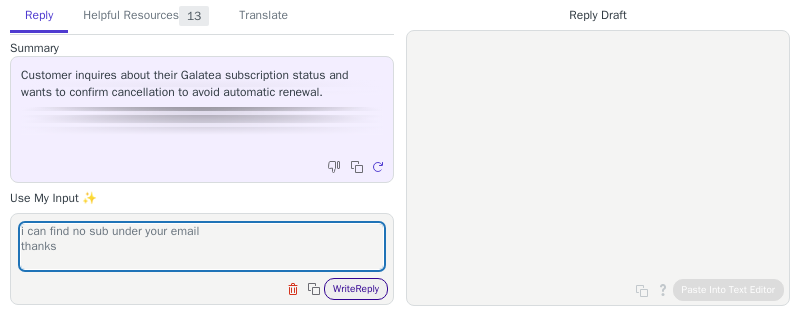 type on "i can find no sub under your email
thanks" 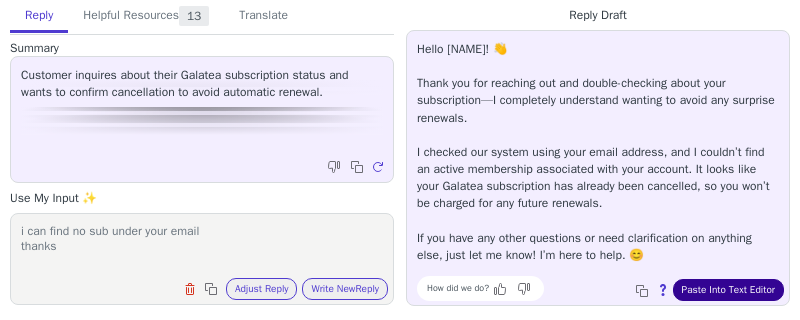 click on "Paste Into Text Editor" at bounding box center [728, 290] 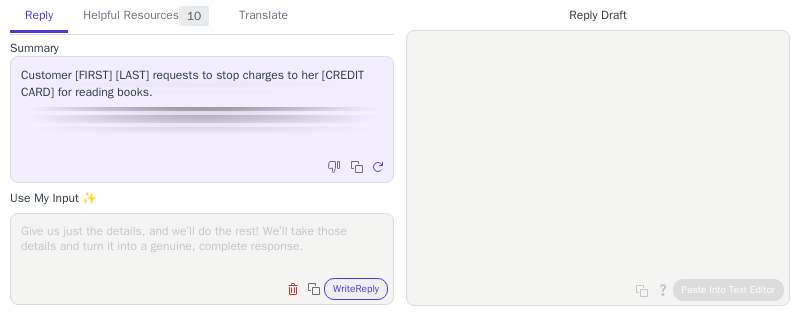 scroll, scrollTop: 0, scrollLeft: 0, axis: both 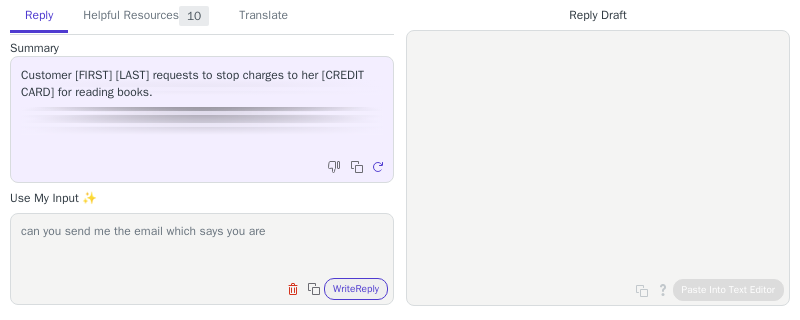 type on "can you send me the email which says you are" 